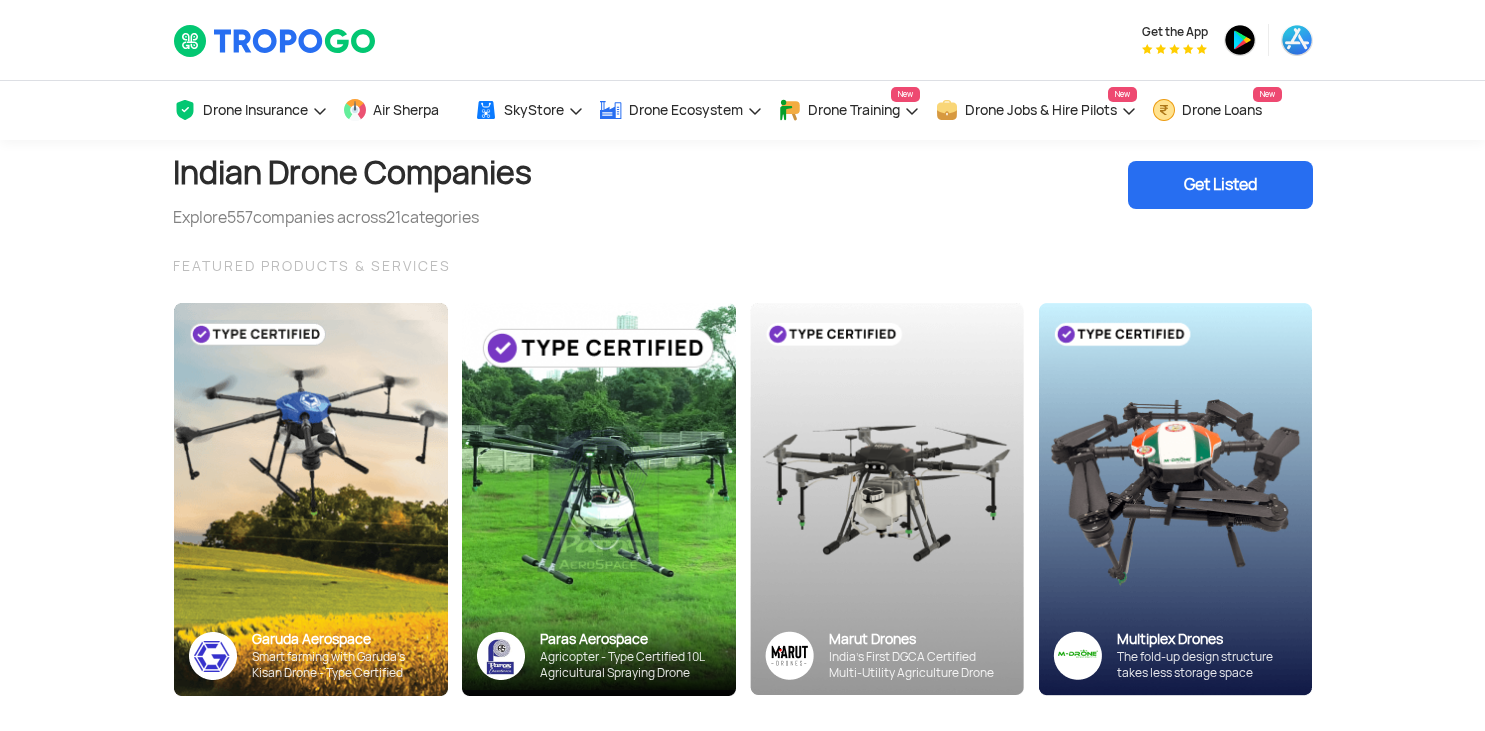 scroll, scrollTop: 1372, scrollLeft: 0, axis: vertical 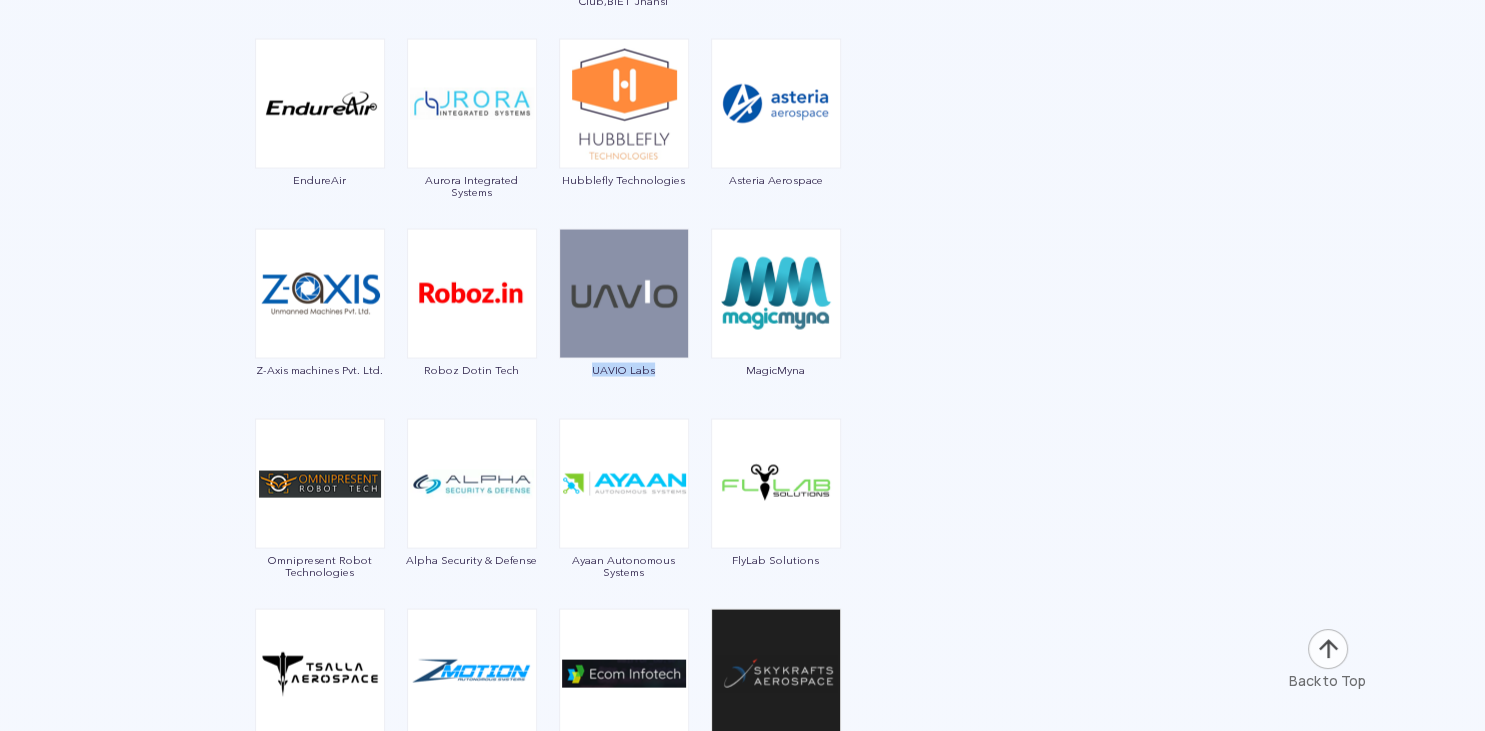 drag, startPoint x: 555, startPoint y: 368, endPoint x: 690, endPoint y: 382, distance: 135.72398 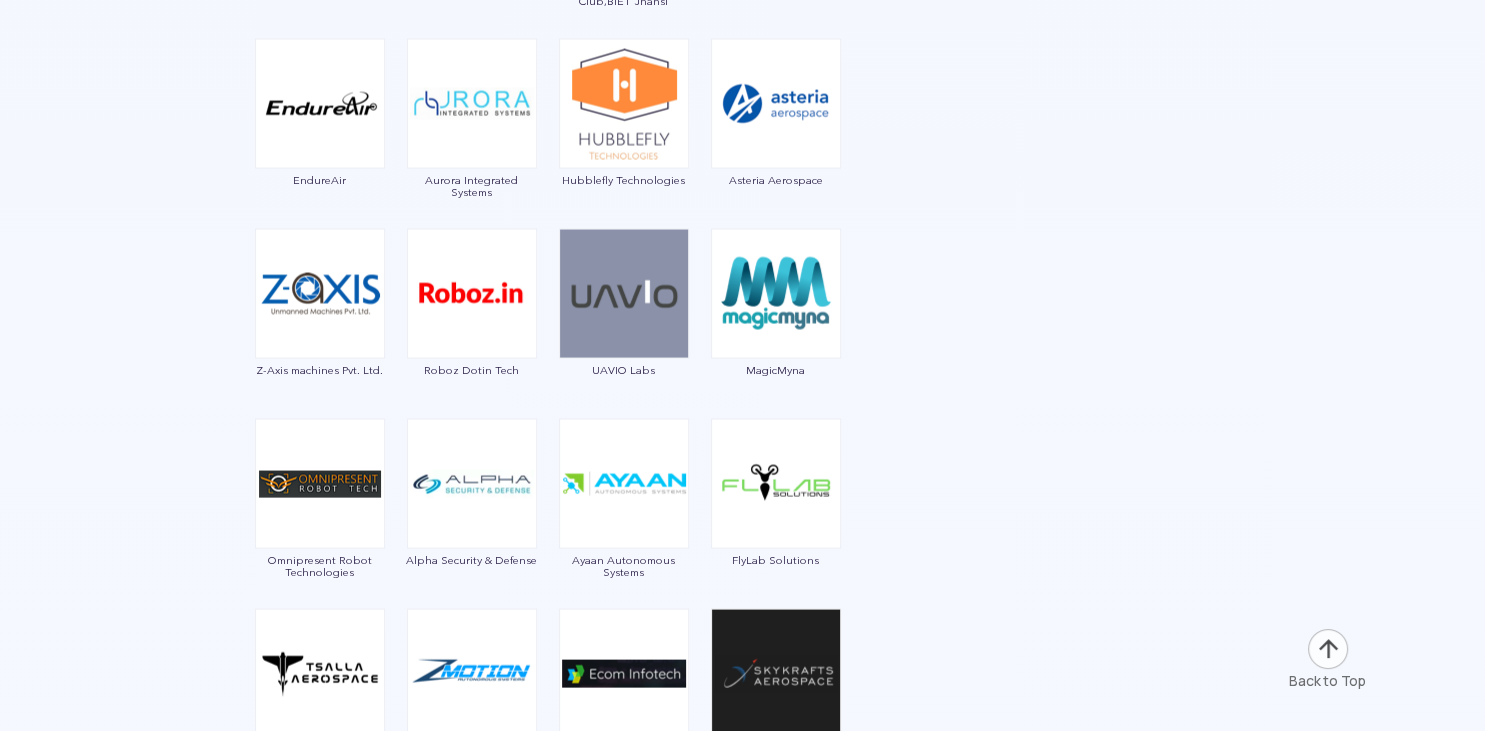 click at bounding box center (743, 158) 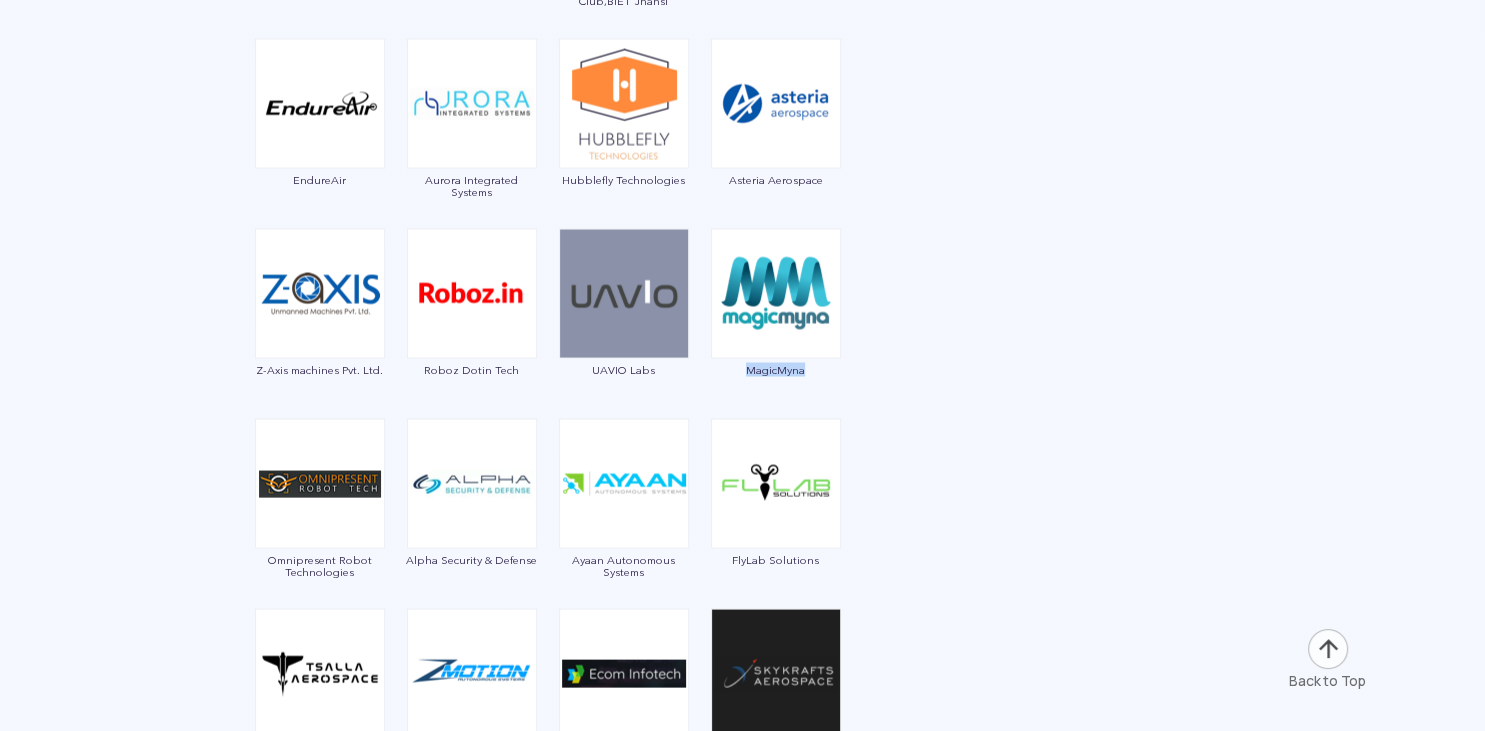 drag, startPoint x: 834, startPoint y: 386, endPoint x: 744, endPoint y: 367, distance: 91.983696 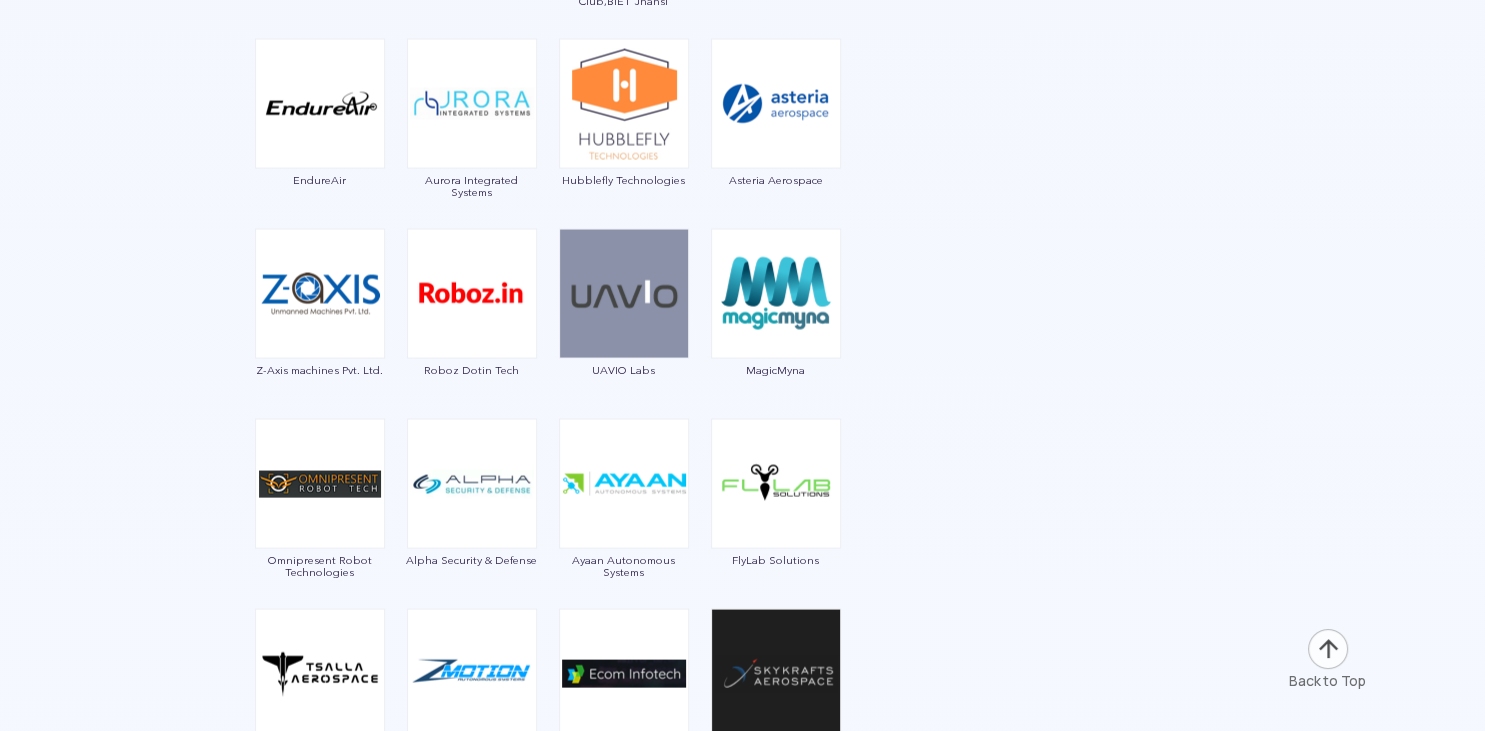 click on "Showing  557  Drone Companies from All categories Select a Category Close All Categories ( 557 ) Indian Drone Manufacturers (103) Drone Training Institute And Rptos (31) Agricultural Drone Manufacturers (27) Drone Service Companies (227) Utm And Remote Id (12) Drone Safety Systems (1) Military Drones (16) Npnt, Gcs And Data Management Softwares (10) Drone Insurance (3) Sensor Payloads And Camera (2) Counter Drone Technology (12) Vc & Corporate Investments (8) Drone Spare & Batteries (19) Regulatory Bodies And Industry Associations (23) Drone Law Firms (3) Air Taxi (2) Events (3) Drone Components & Systems Manufacturer (32) Certification Body (3) Ecosystem & Network (1) Academia (19) Top Categories :   All Categories   Agri Drone Manufacturers   Drone Manufacturers   Training Institute & RPTOs   Service Companies   Drone Insurance INDIAN DRONE MANUFACTURERS 103 Companies Garuda Aerospace Throttle Aerospace General Aeronautics Redwing Labs Dhaksha Unmanned Systems Crystal Ball Thanos Technologies Tech Eagle" at bounding box center [742, 5481] 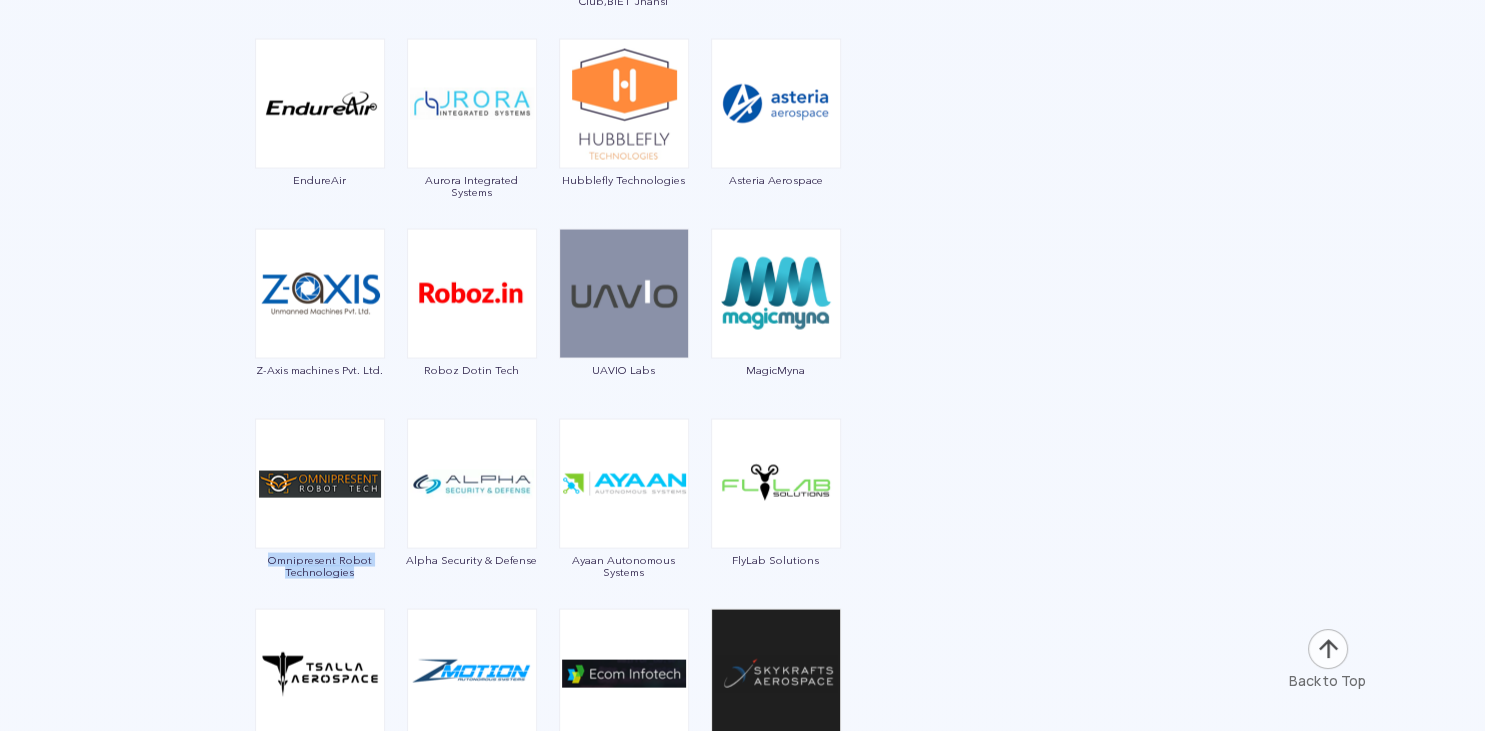 drag, startPoint x: 389, startPoint y: 584, endPoint x: 260, endPoint y: 562, distance: 130.86252 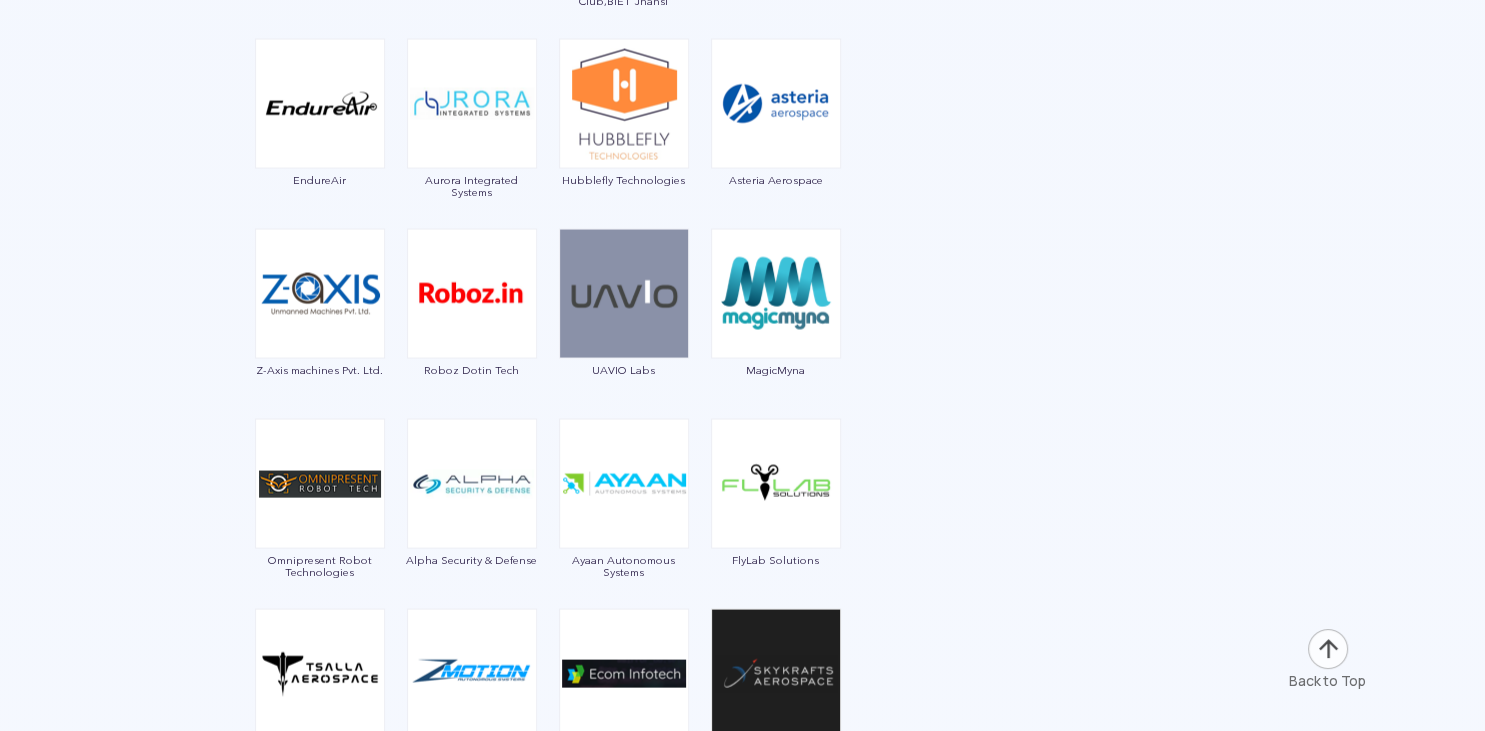 click on "Showing  557  Drone Companies from All categories Select a Category Close All Categories ( 557 ) Indian Drone Manufacturers (103) Drone Training Institute And Rptos (31) Agricultural Drone Manufacturers (27) Drone Service Companies (227) Utm And Remote Id (12) Drone Safety Systems (1) Military Drones (16) Npnt, Gcs And Data Management Softwares (10) Drone Insurance (3) Sensor Payloads And Camera (2) Counter Drone Technology (12) Vc & Corporate Investments (8) Drone Spare & Batteries (19) Regulatory Bodies And Industry Associations (23) Drone Law Firms (3) Air Taxi (2) Events (3) Drone Components & Systems Manufacturer (32) Certification Body (3) Ecosystem & Network (1) Academia (19) Top Categories :   All Categories   Agri Drone Manufacturers   Drone Manufacturers   Training Institute & RPTOs   Service Companies   Drone Insurance INDIAN DRONE MANUFACTURERS 103 Companies Garuda Aerospace Throttle Aerospace General Aeronautics Redwing Labs Dhaksha Unmanned Systems Crystal Ball Thanos Technologies Tech Eagle" at bounding box center (742, 5481) 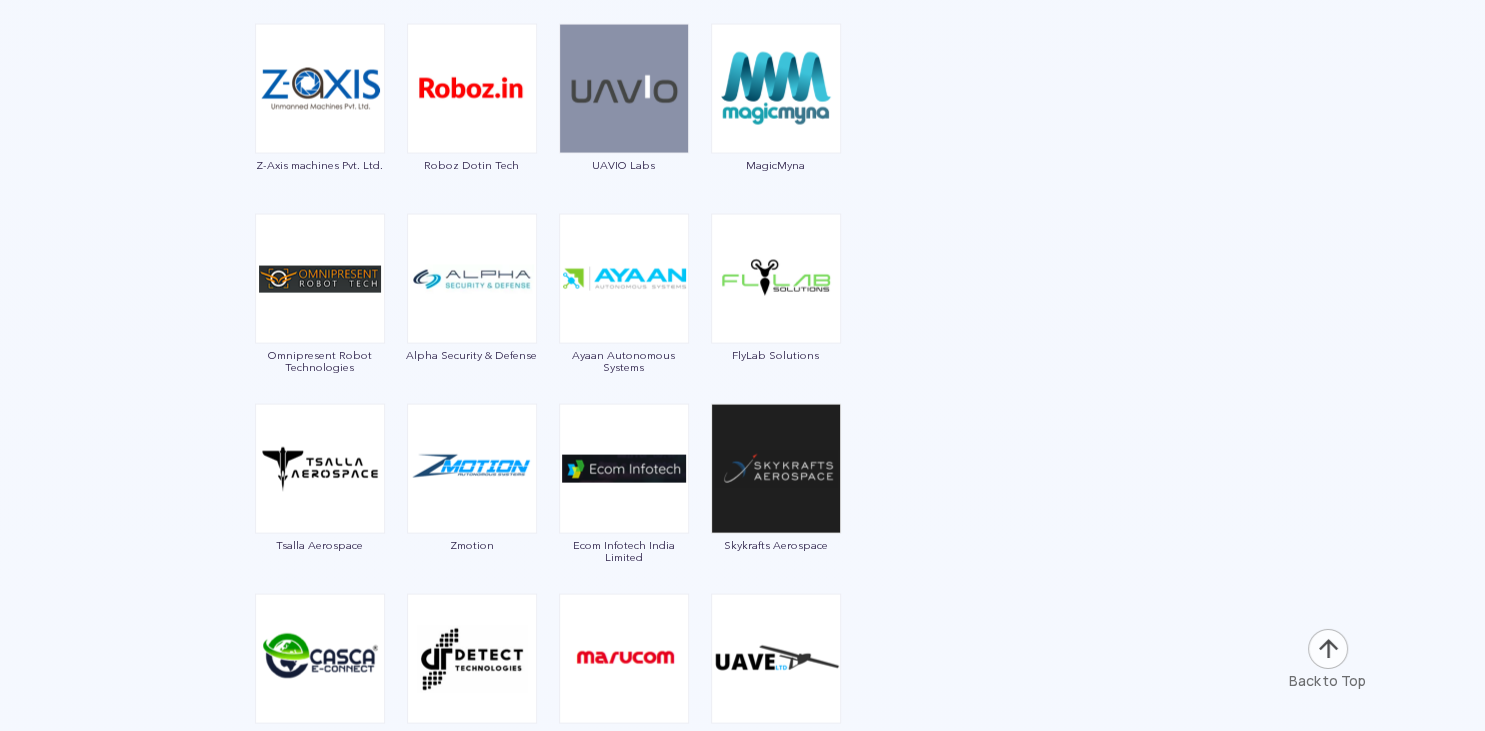scroll, scrollTop: 3907, scrollLeft: 0, axis: vertical 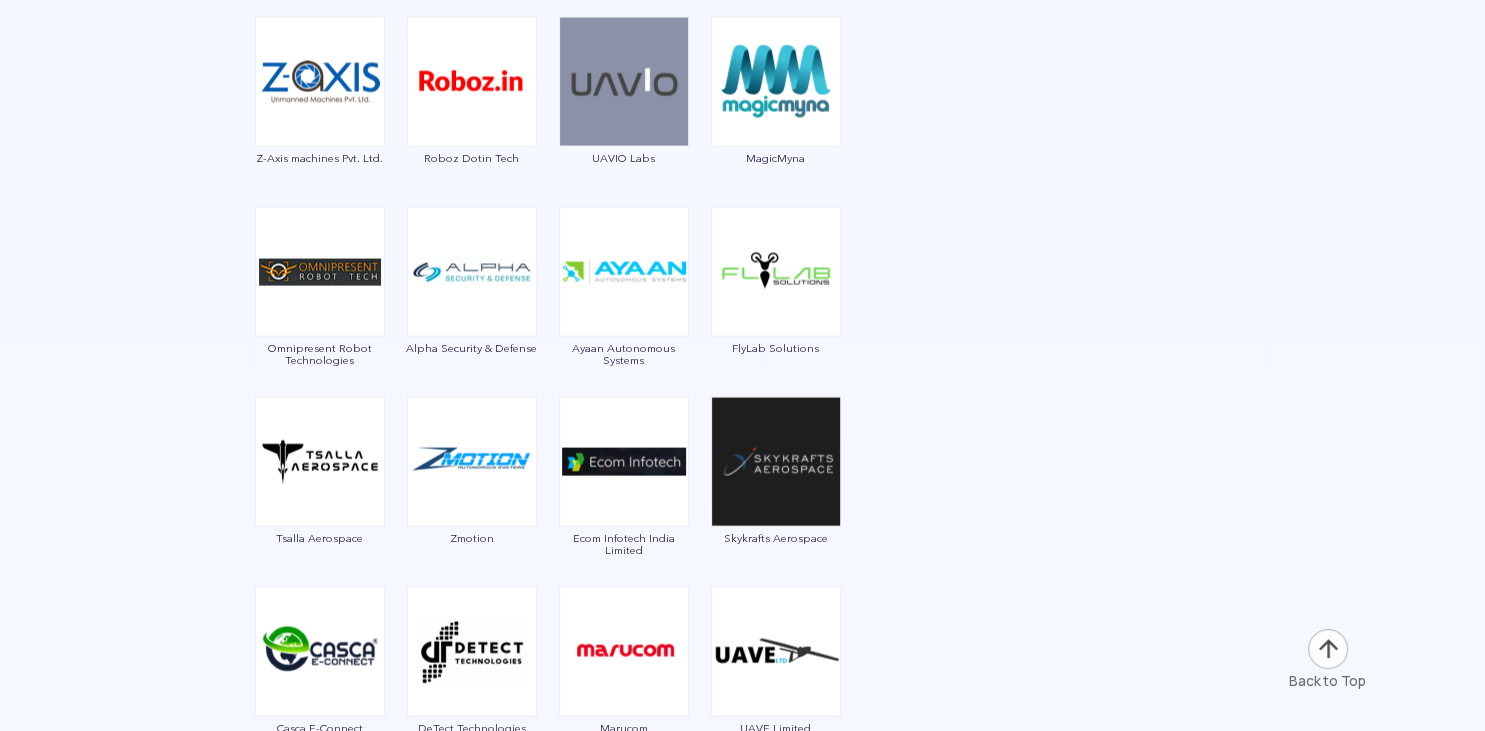 click on "Garuda Aerospace Throttle Aerospace General Aeronautics Redwing Labs Dhaksha Unmanned Systems Crystal Ball Thanos Technologies Paras Aerospace Tech Eagle Scandron Newspace Research UrbanMatrix Technologies IdeaForge Technology Marut Drones Indrones VTOL Aviation India CD Space Garudaastra Aeroinventive Solutions Jatayu Unmanned Systems Aerologiks IRUS Numel Solutions DroniX Technolgies Aarav Unmanned Systems Taneja Aerospace & Aviation Limited Daybest SKYX Aerospace EagleEye Drones Tech Mahindra Magnum Wings Skytex Unmanned Aerial Solutions Empyrean Robotic Technologies Kadet Defence Systems DTOWN ROBOTICS Nibrus Technologies Pvt. Ltd CerebroSpark Innovations LLP Sagar Defence Engineering Exodrone Systems Rospace Technology Mirai-Drone Hindustan Aeronautics Limited Vyomik Drones Skye Air The Drone Learner's Club,BIET Jhansi Samhams Technologies EndureAir Aurora Integrated Systems Hubblefly Technologies Asteria Aerospace Z-Axis machines Pvt. Ltd. Roboz Dotin Tech UAVIO Labs MagicMyna Alpha Security & Defense" at bounding box center (548, 23) 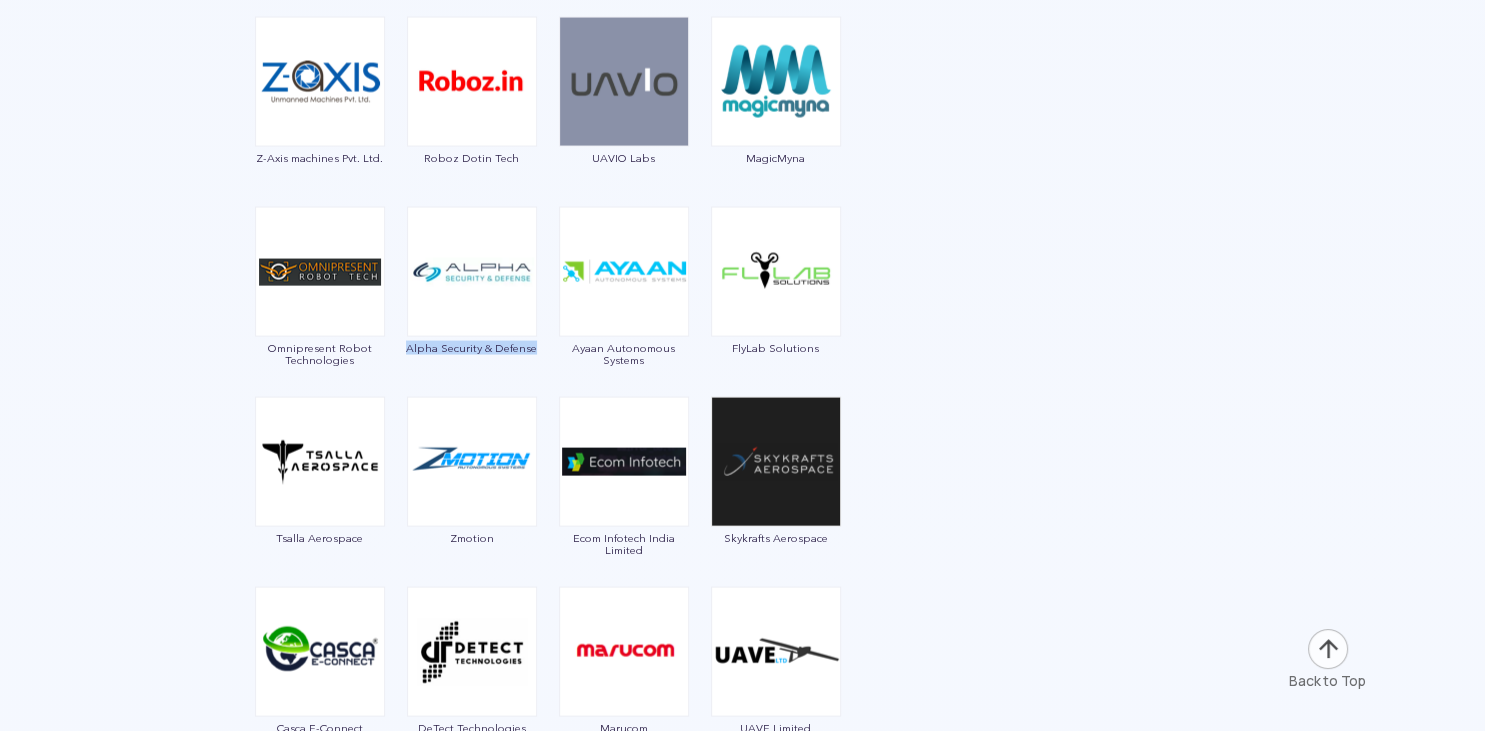 drag, startPoint x: 545, startPoint y: 362, endPoint x: 398, endPoint y: 345, distance: 147.97972 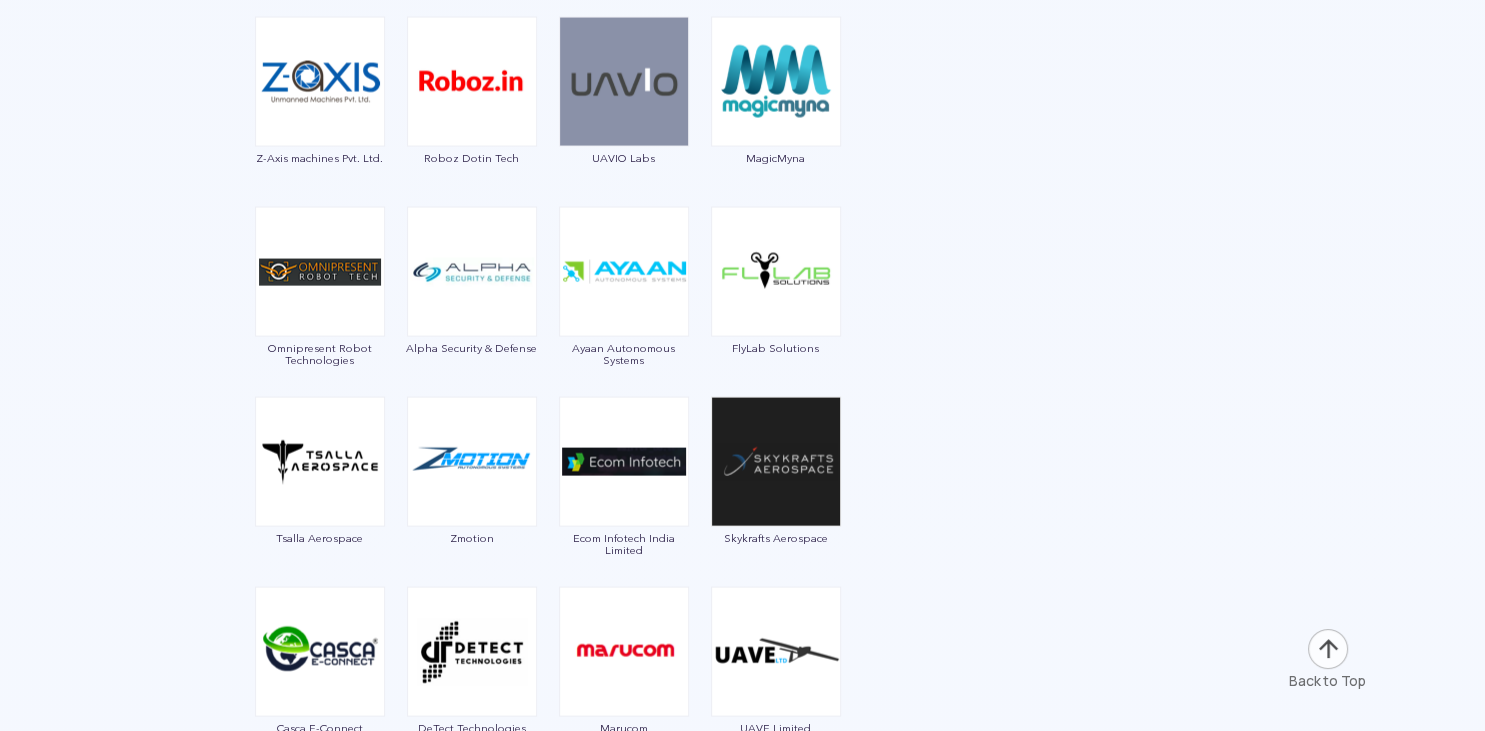 click at bounding box center (743, -53) 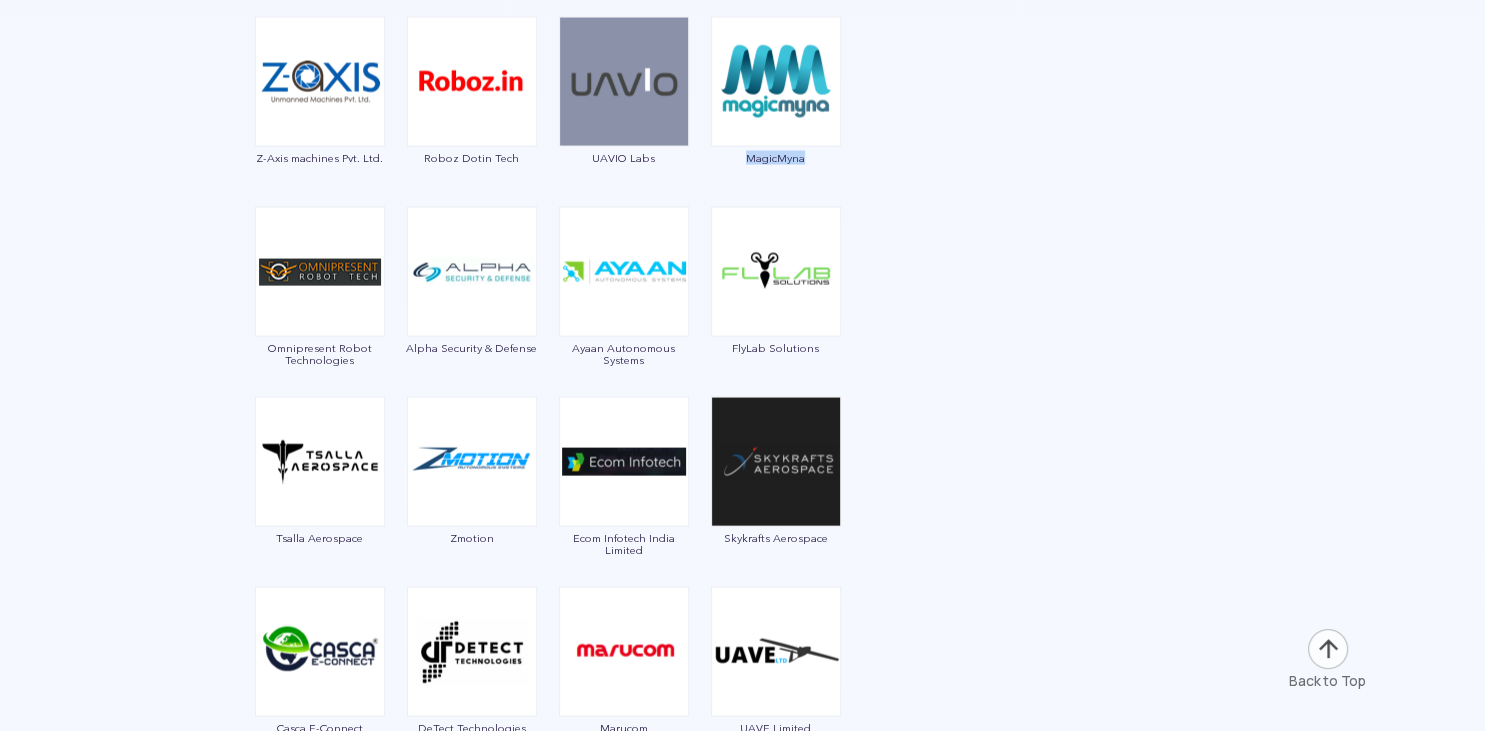 drag, startPoint x: 830, startPoint y: 171, endPoint x: 743, endPoint y: 162, distance: 87.46428 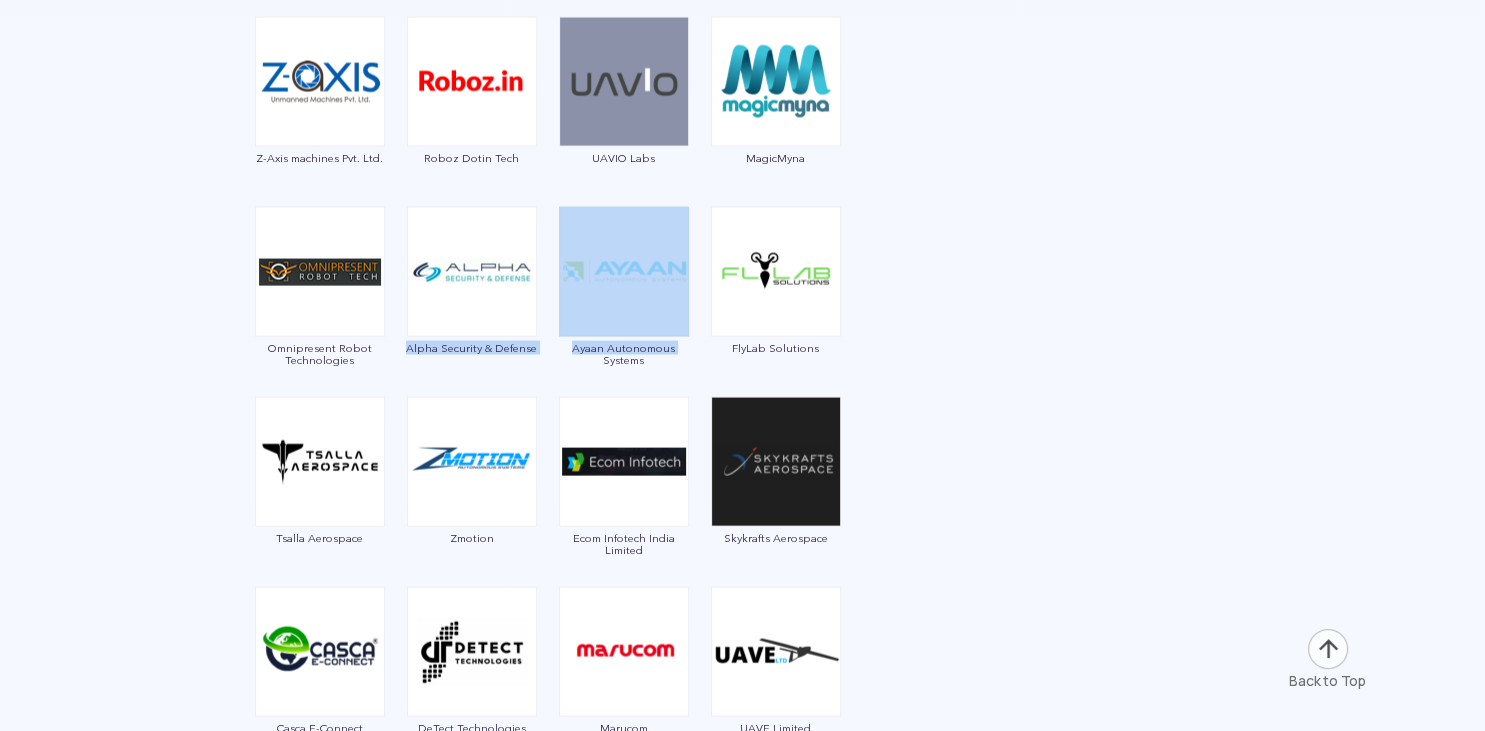 drag, startPoint x: 554, startPoint y: 360, endPoint x: 401, endPoint y: 351, distance: 153.26448 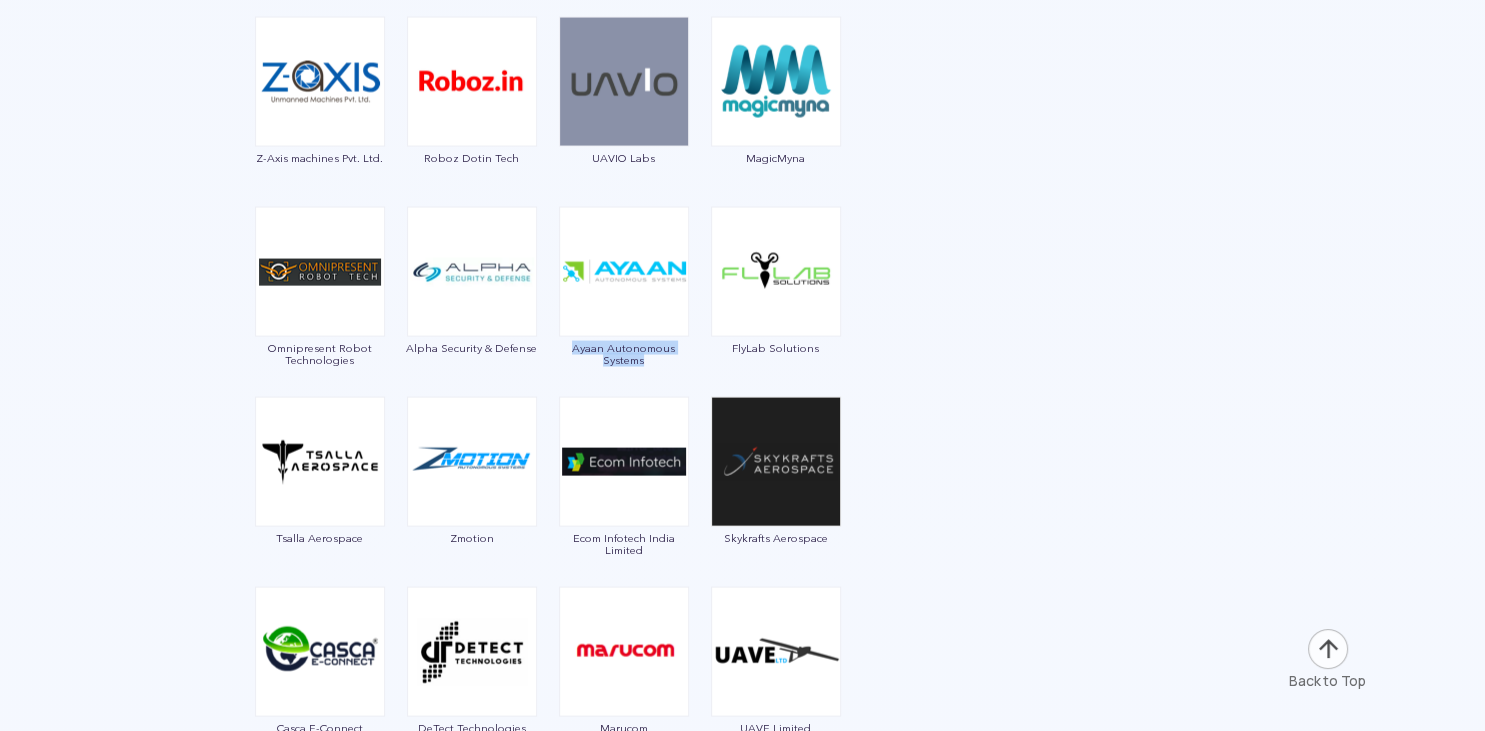 drag, startPoint x: 658, startPoint y: 374, endPoint x: 573, endPoint y: 339, distance: 91.92388 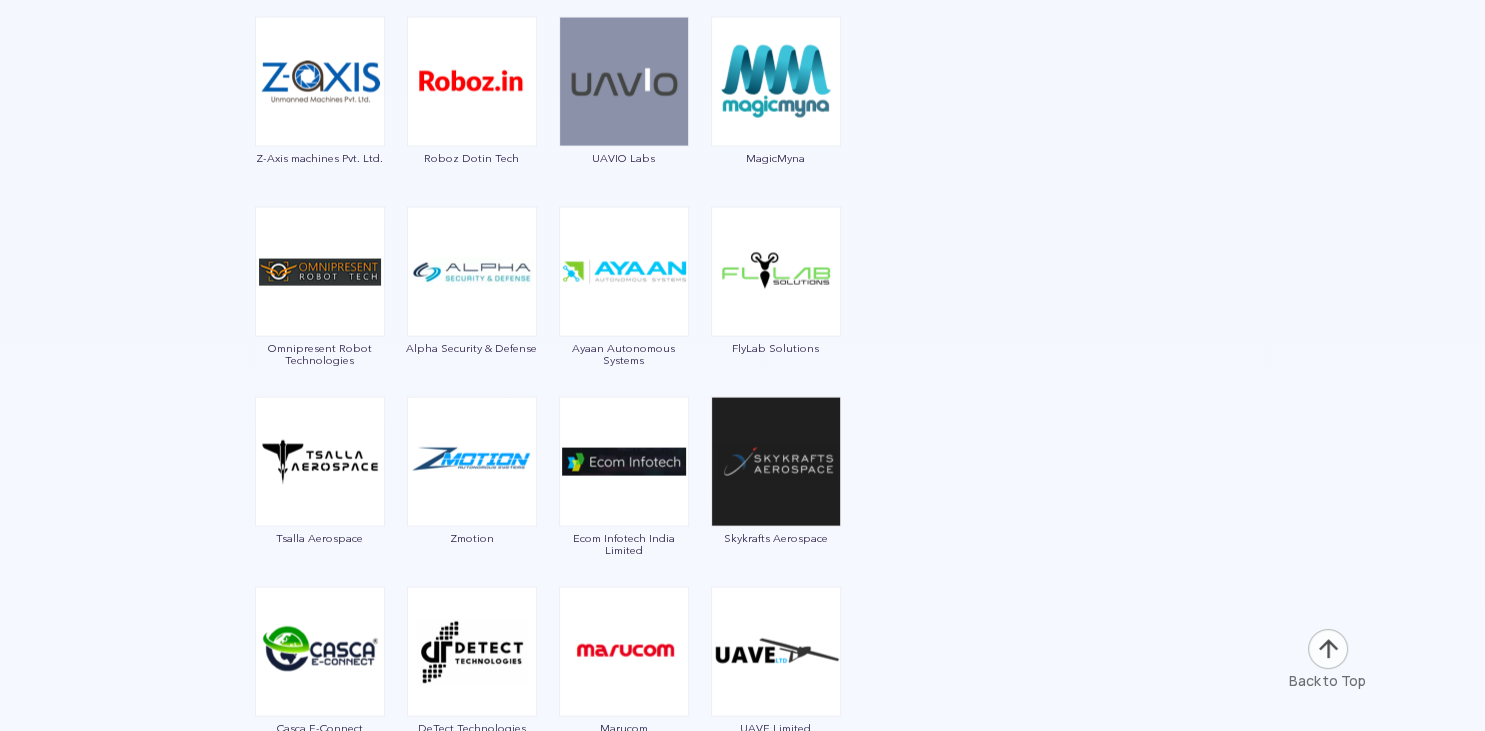 click on "Garuda Aerospace Throttle Aerospace General Aeronautics Redwing Labs Dhaksha Unmanned Systems Crystal Ball Thanos Technologies Paras Aerospace Tech Eagle Scandron Newspace Research UrbanMatrix Technologies IdeaForge Technology Marut Drones Indrones VTOL Aviation India CD Space Garudaastra Aeroinventive Solutions Jatayu Unmanned Systems Aerologiks IRUS Numel Solutions DroniX Technolgies Aarav Unmanned Systems Taneja Aerospace & Aviation Limited Daybest SKYX Aerospace EagleEye Drones Tech Mahindra Magnum Wings Skytex Unmanned Aerial Solutions Empyrean Robotic Technologies Kadet Defence Systems DTOWN ROBOTICS Nibrus Technologies Pvt. Ltd CerebroSpark Innovations LLP Sagar Defence Engineering Exodrone Systems Rospace Technology Mirai-Drone Hindustan Aeronautics Limited Vyomik Drones Skye Air The Drone Learner's Club,BIET Jhansi Samhams Technologies EndureAir Aurora Integrated Systems Hubblefly Technologies Asteria Aerospace Z-Axis machines Pvt. Ltd. Roboz Dotin Tech UAVIO Labs MagicMyna Alpha Security & Defense" at bounding box center [548, 23] 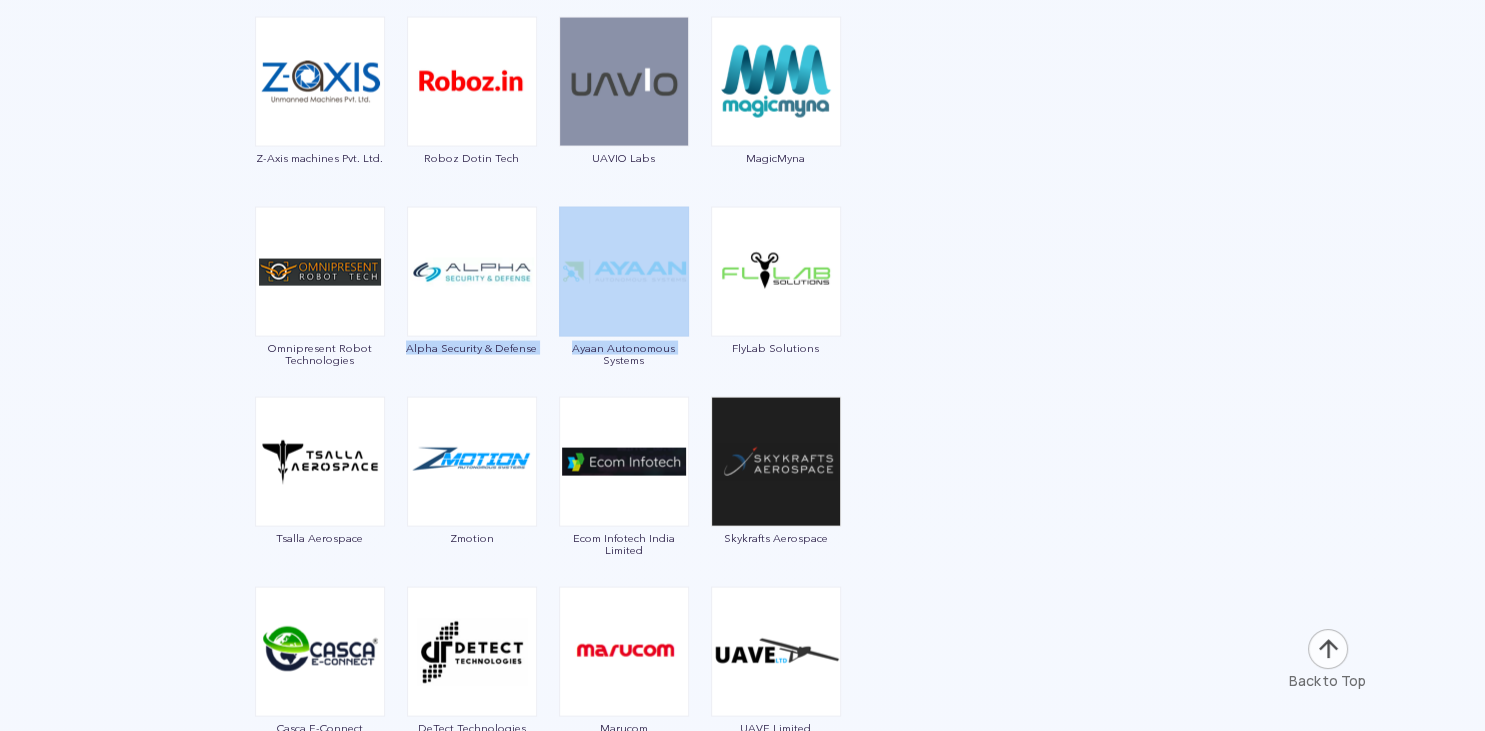 drag, startPoint x: 551, startPoint y: 354, endPoint x: 411, endPoint y: 350, distance: 140.05713 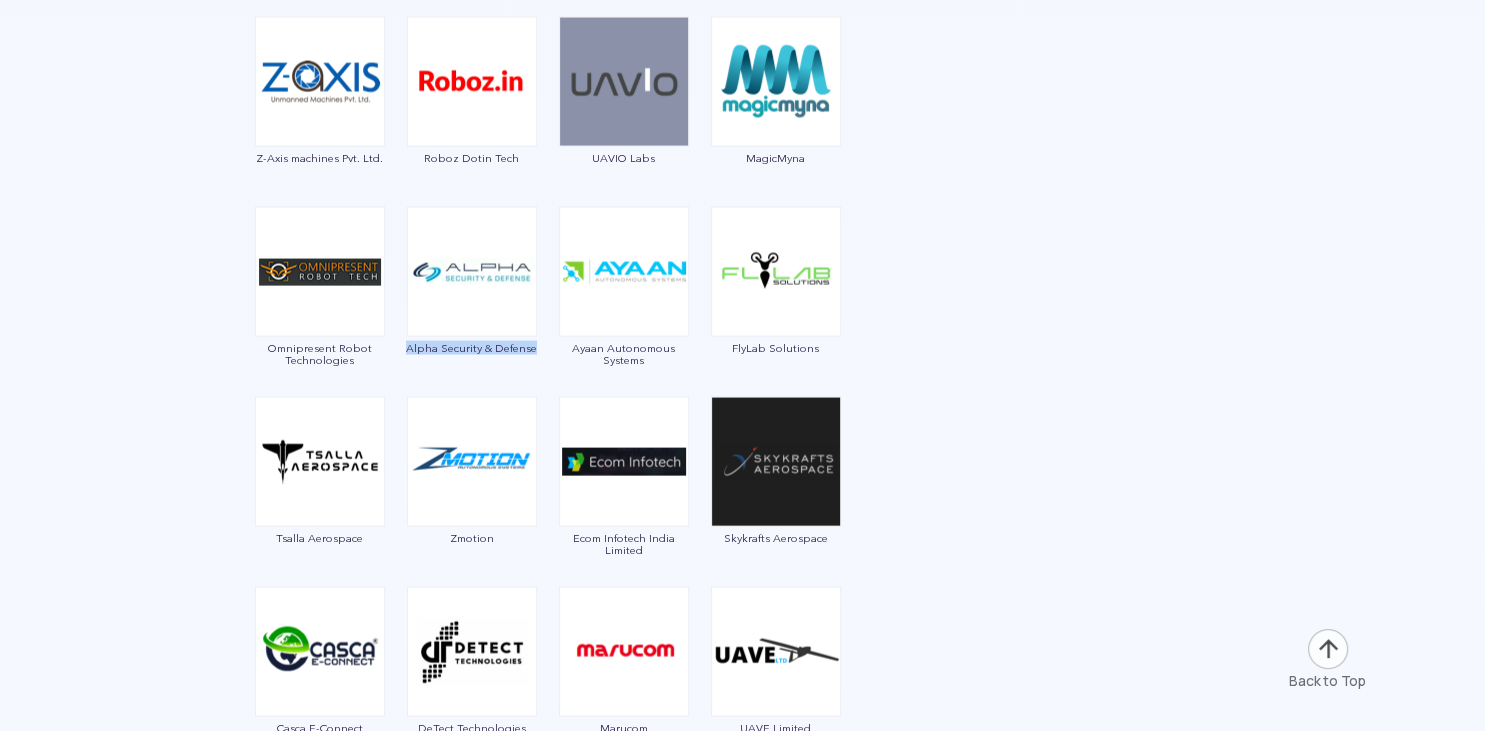 drag, startPoint x: 396, startPoint y: 346, endPoint x: 534, endPoint y: 362, distance: 138.92444 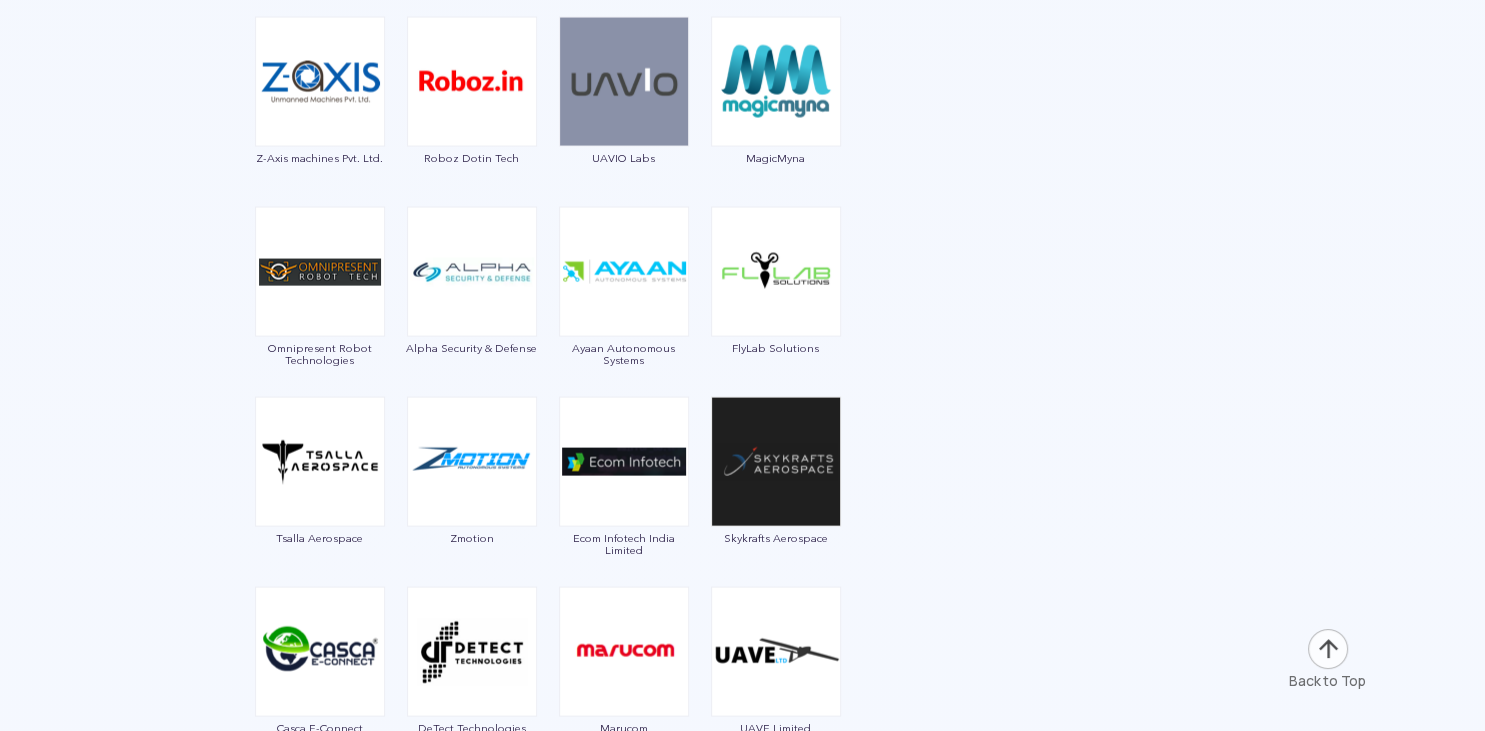 click at bounding box center (743, -53) 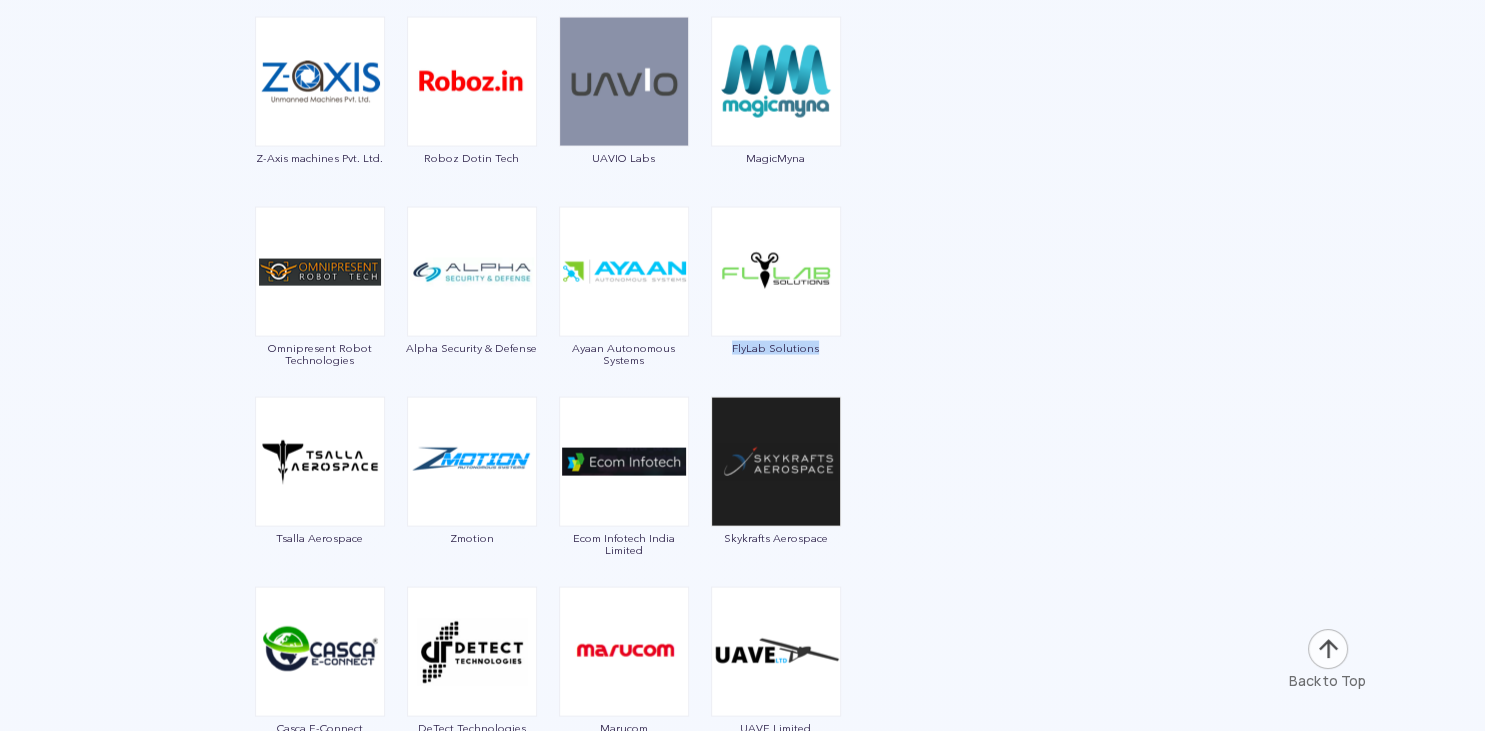 drag, startPoint x: 841, startPoint y: 358, endPoint x: 718, endPoint y: 354, distance: 123.065025 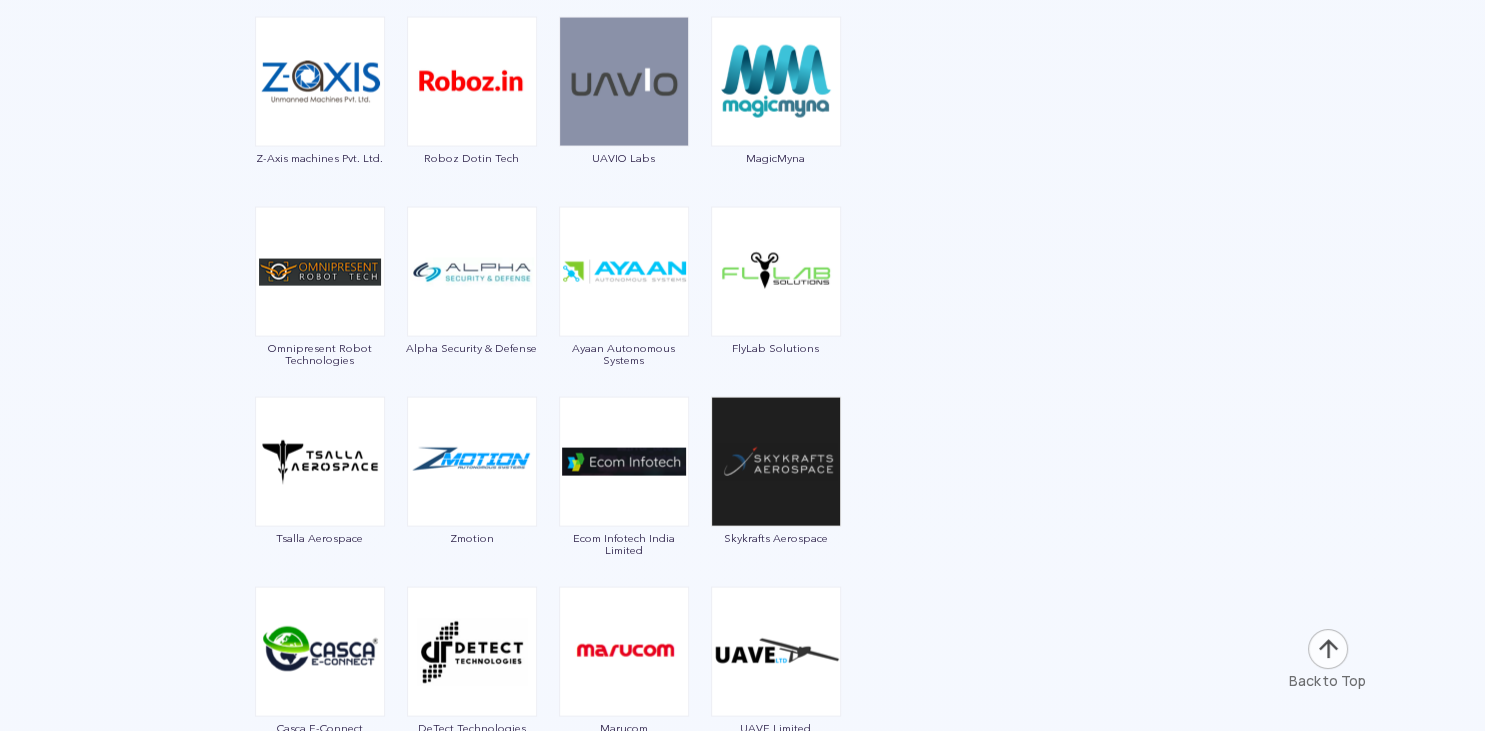 click at bounding box center (743, -53) 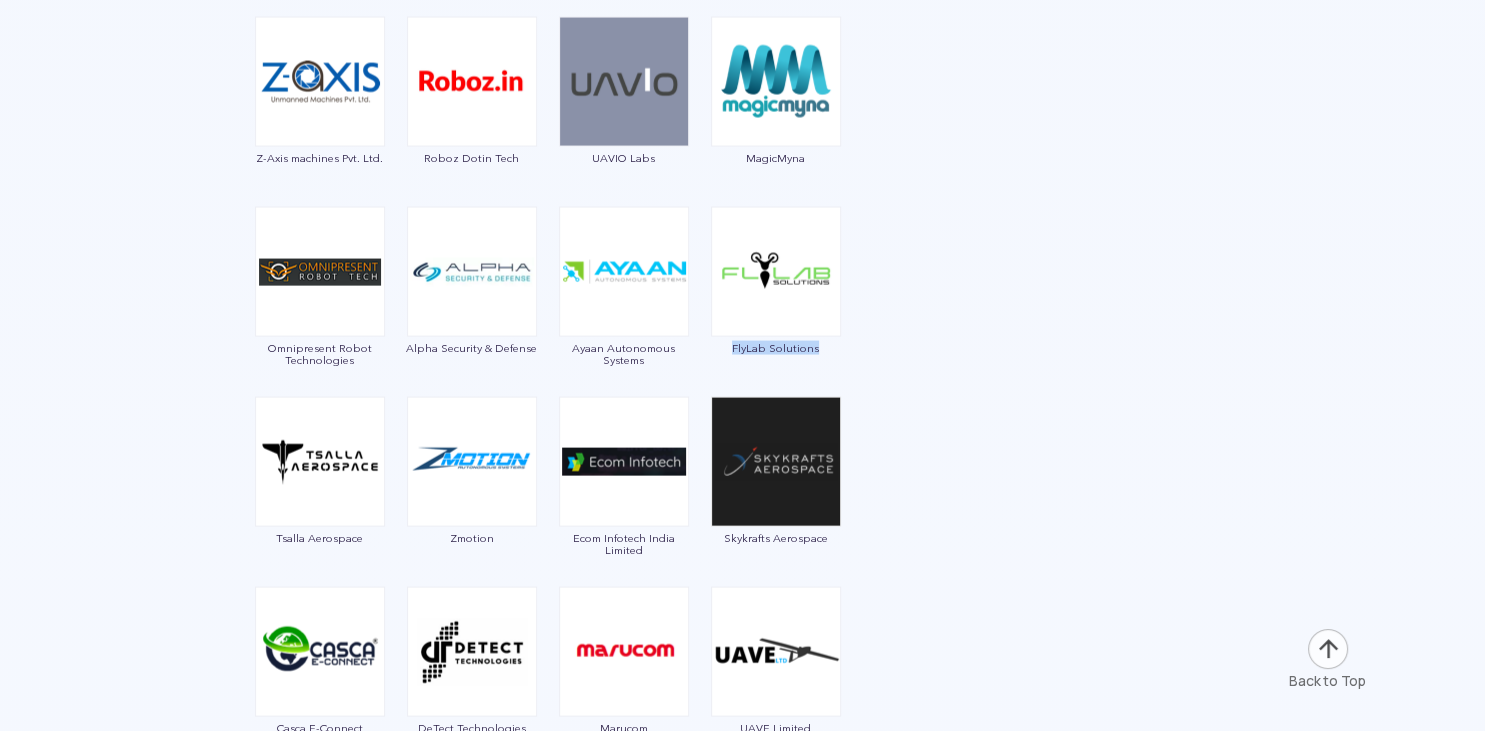 drag, startPoint x: 856, startPoint y: 371, endPoint x: 714, endPoint y: 346, distance: 144.18391 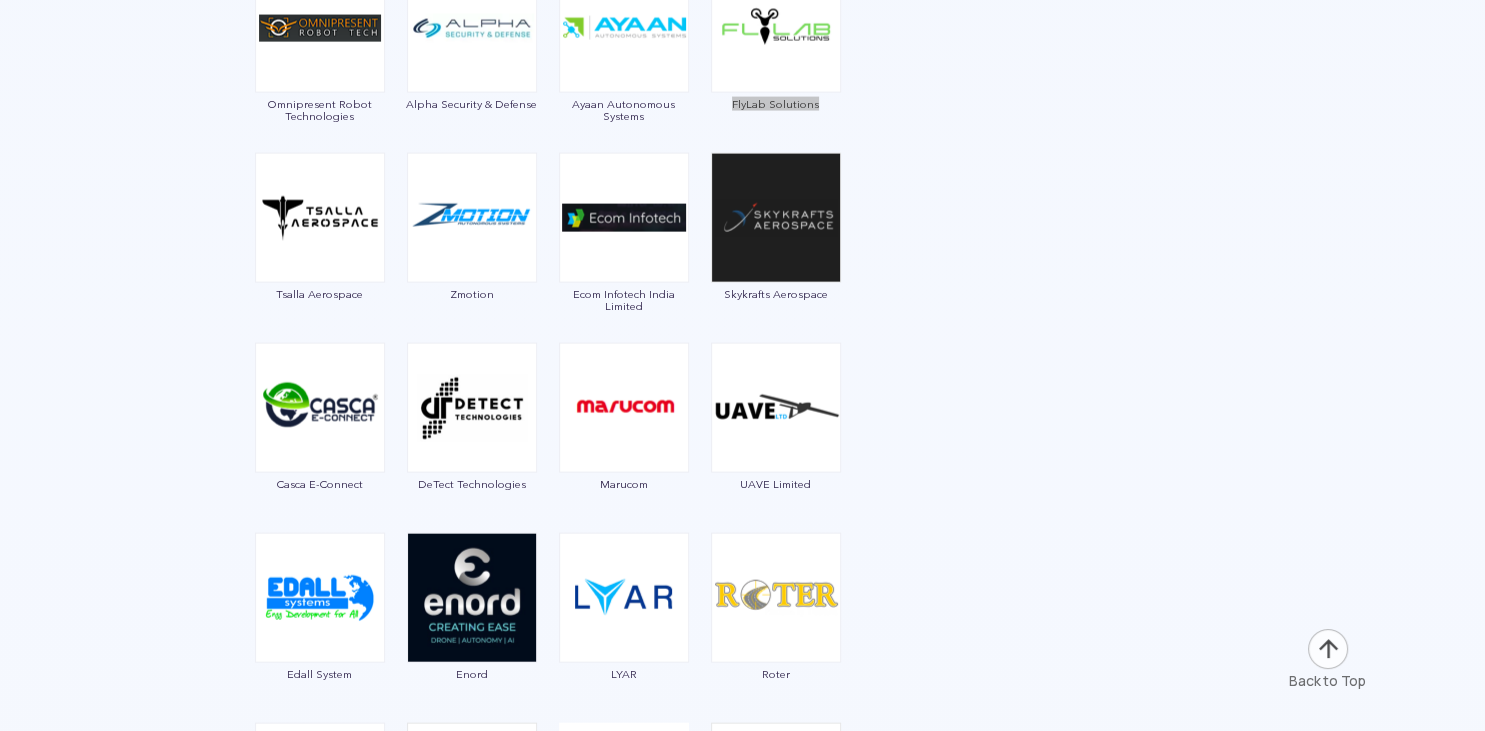 scroll, scrollTop: 4012, scrollLeft: 0, axis: vertical 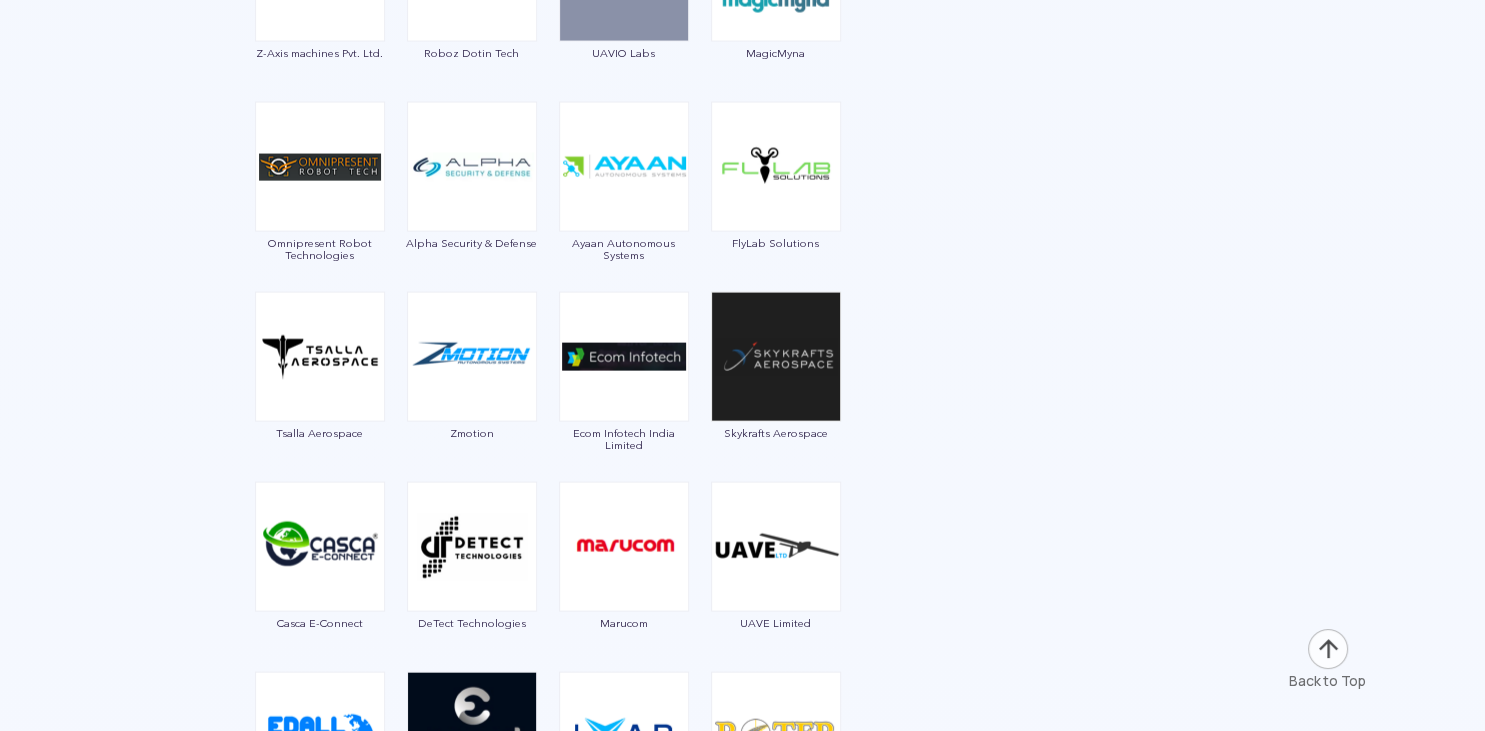 click at bounding box center [743, -158] 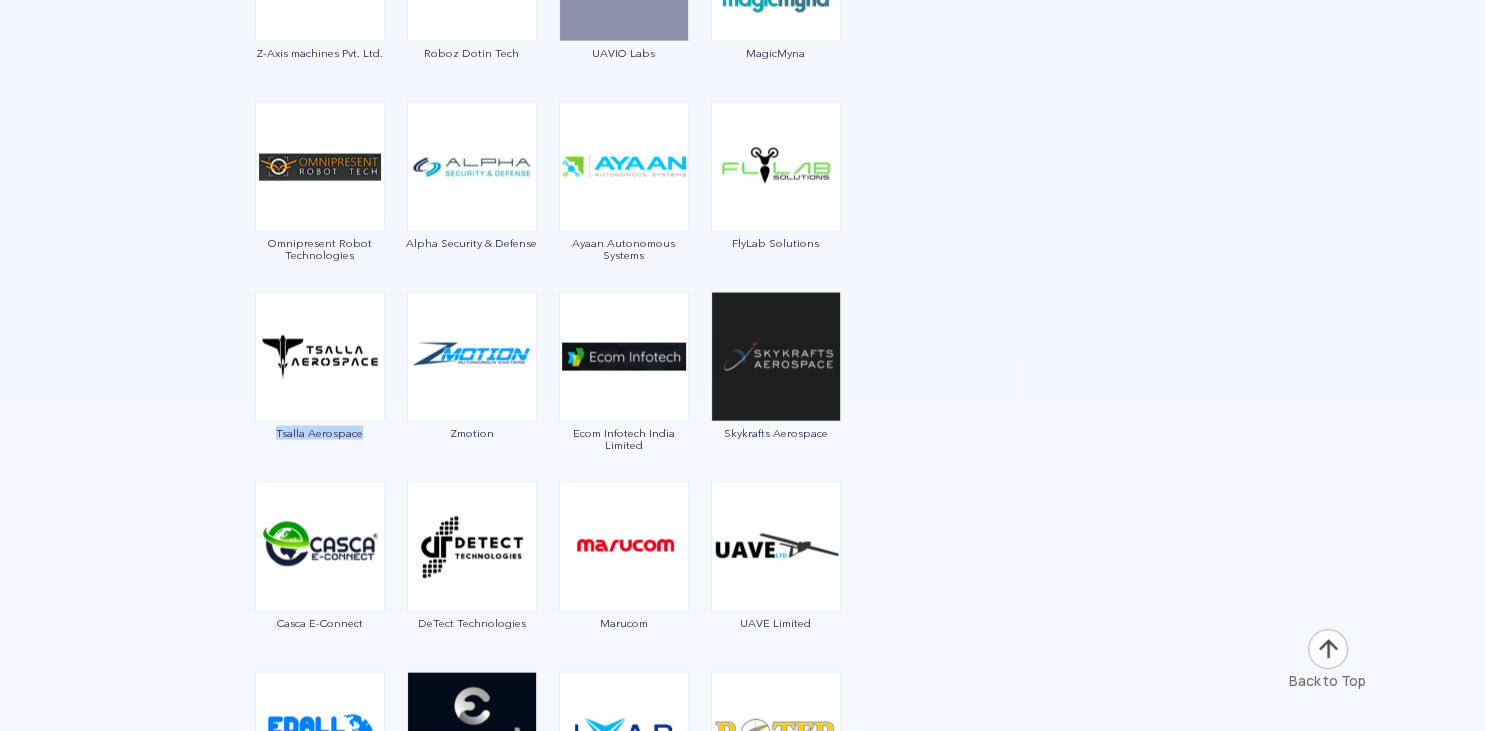 drag, startPoint x: 391, startPoint y: 450, endPoint x: 268, endPoint y: 442, distance: 123.25989 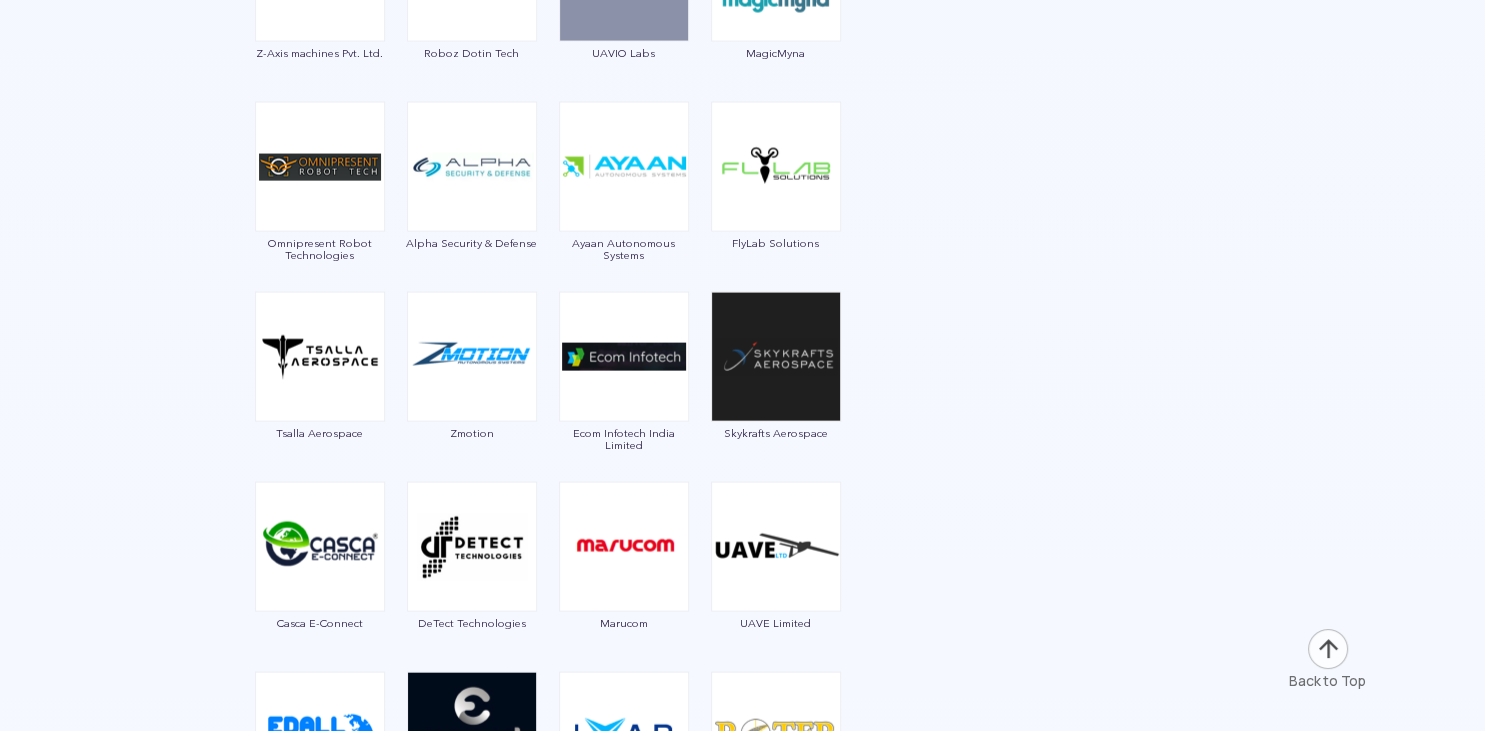 click on "Garuda Aerospace Throttle Aerospace General Aeronautics Redwing Labs Dhaksha Unmanned Systems Crystal Ball Thanos Technologies Paras Aerospace Tech Eagle Scandron Newspace Research UrbanMatrix Technologies IdeaForge Technology Marut Drones Indrones VTOL Aviation India CD Space Garudaastra Aeroinventive Solutions Jatayu Unmanned Systems Aerologiks IRUS Numel Solutions DroniX Technolgies Aarav Unmanned Systems Taneja Aerospace & Aviation Limited Daybest SKYX Aerospace EagleEye Drones Tech Mahindra Magnum Wings Skytex Unmanned Aerial Solutions Empyrean Robotic Technologies Kadet Defence Systems DTOWN ROBOTICS Nibrus Technologies Pvt. Ltd CerebroSpark Innovations LLP Sagar Defence Engineering Exodrone Systems Rospace Technology Mirai-Drone Hindustan Aeronautics Limited Vyomik Drones Skye Air The Drone Learner's Club,BIET Jhansi Samhams Technologies EndureAir Aurora Integrated Systems Hubblefly Technologies Asteria Aerospace Z-Axis machines Pvt. Ltd. Roboz Dotin Tech UAVIO Labs MagicMyna Alpha Security & Defense" at bounding box center [548, -82] 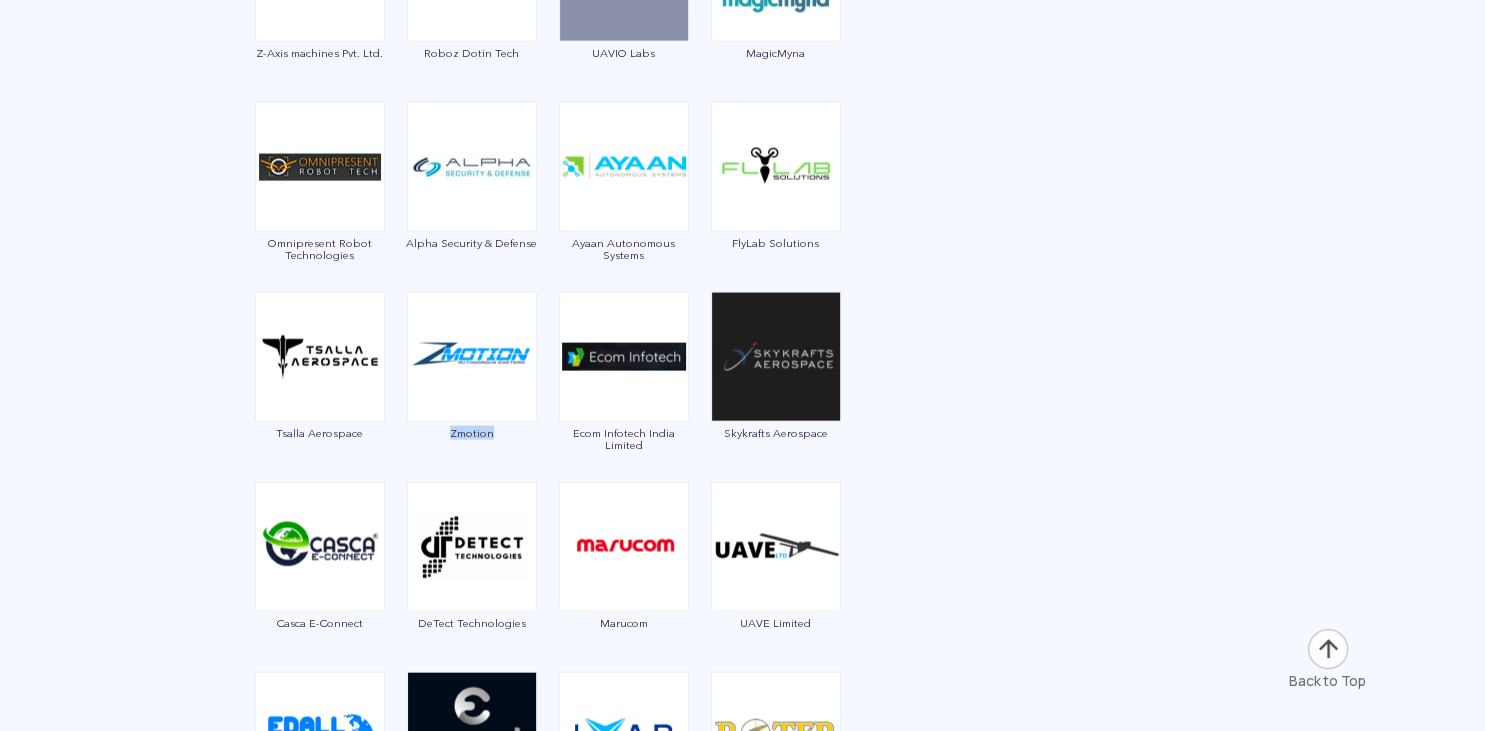 drag, startPoint x: 415, startPoint y: 450, endPoint x: 500, endPoint y: 443, distance: 85.28775 